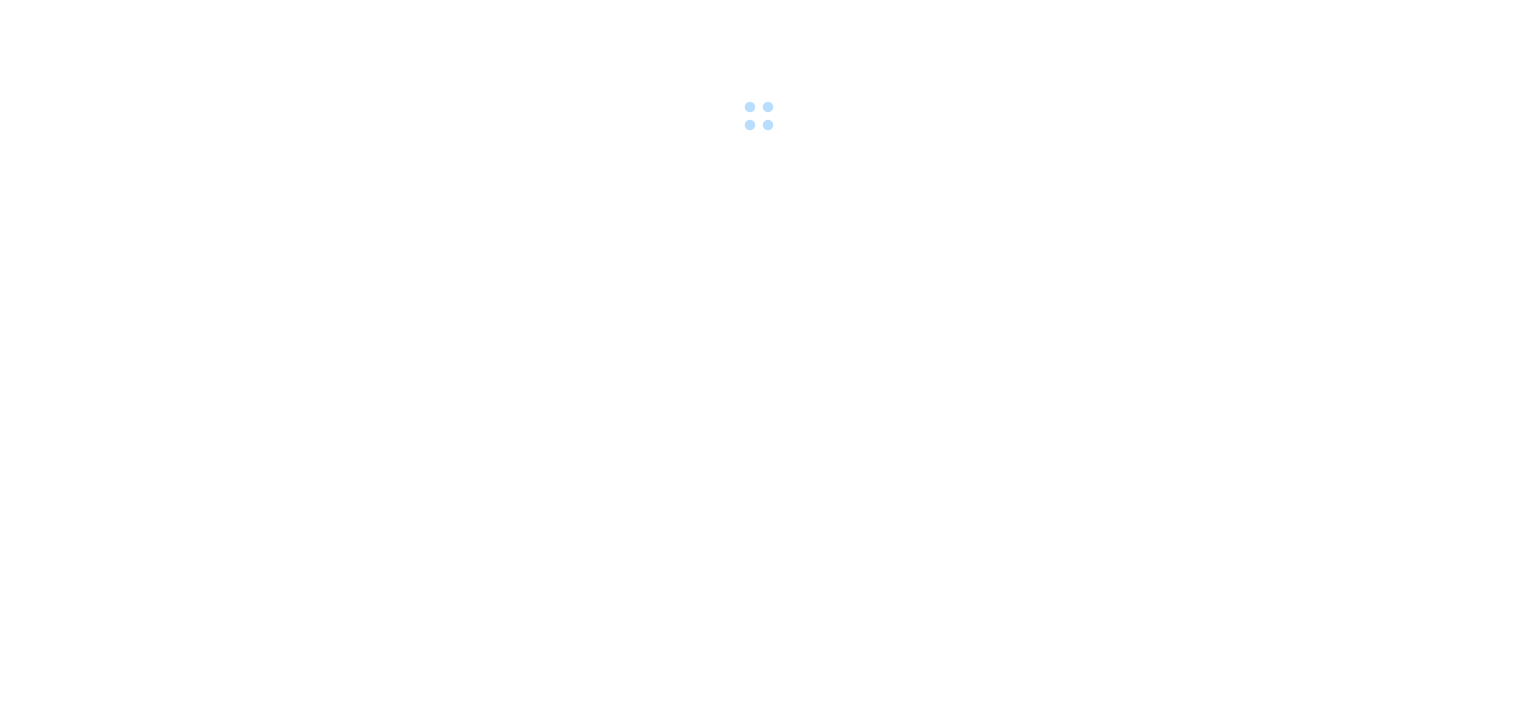 scroll, scrollTop: 0, scrollLeft: 0, axis: both 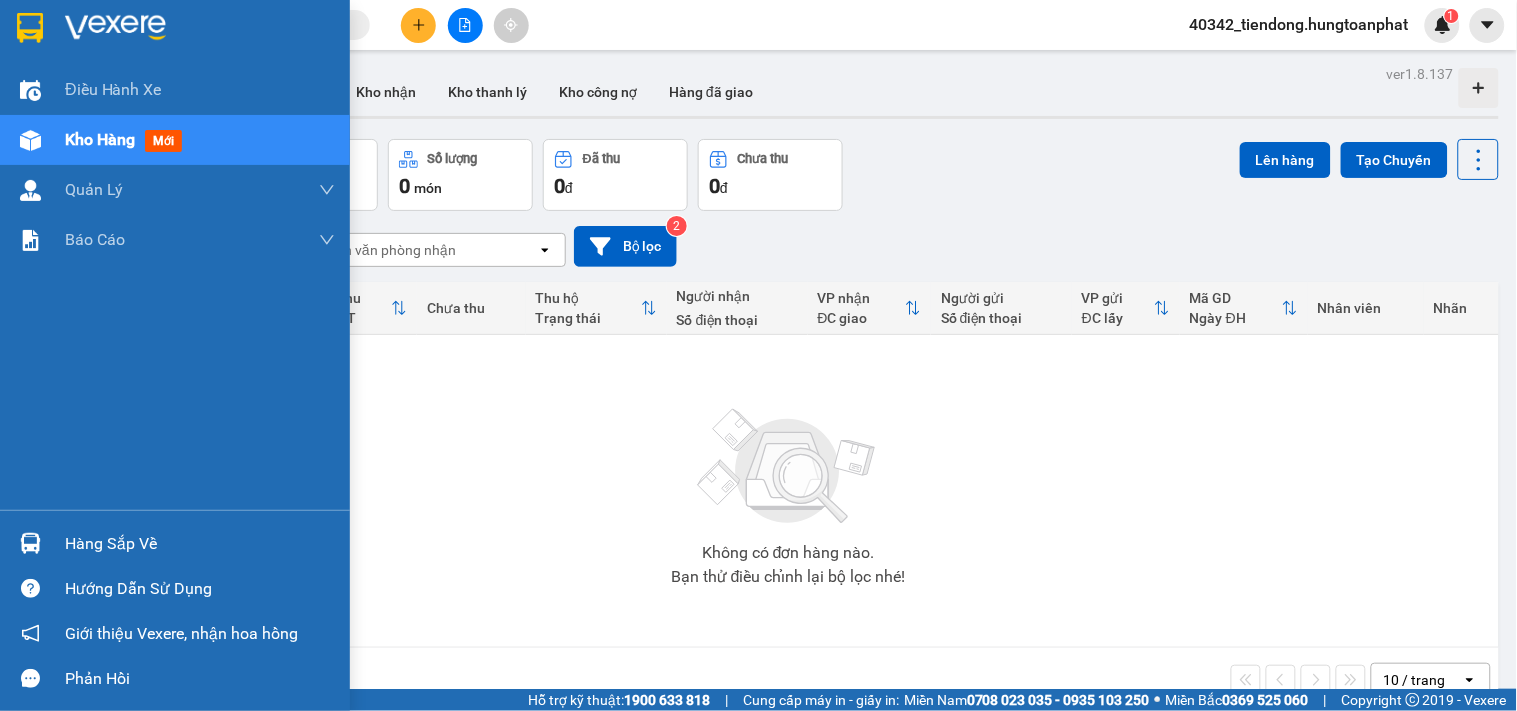 click on "Hàng sắp về" at bounding box center (175, 543) 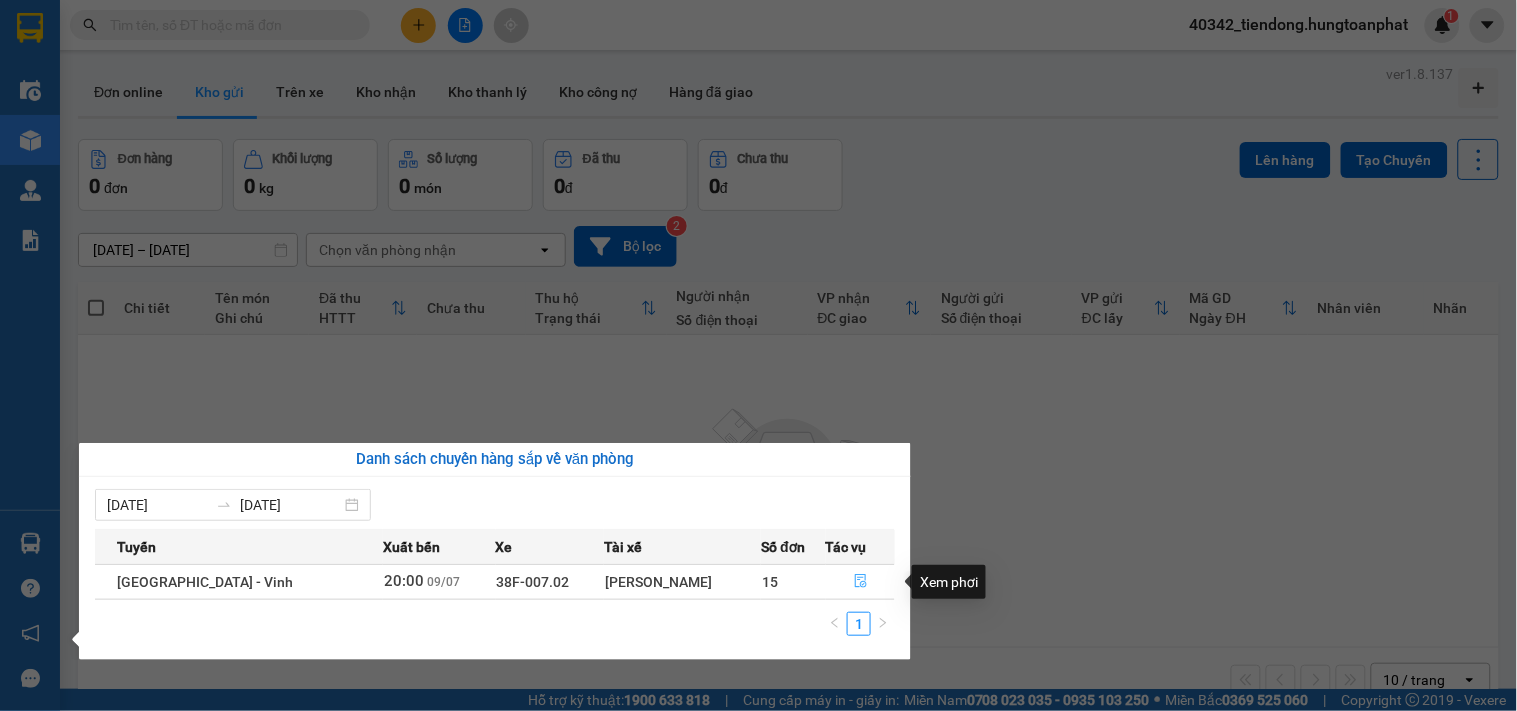 click 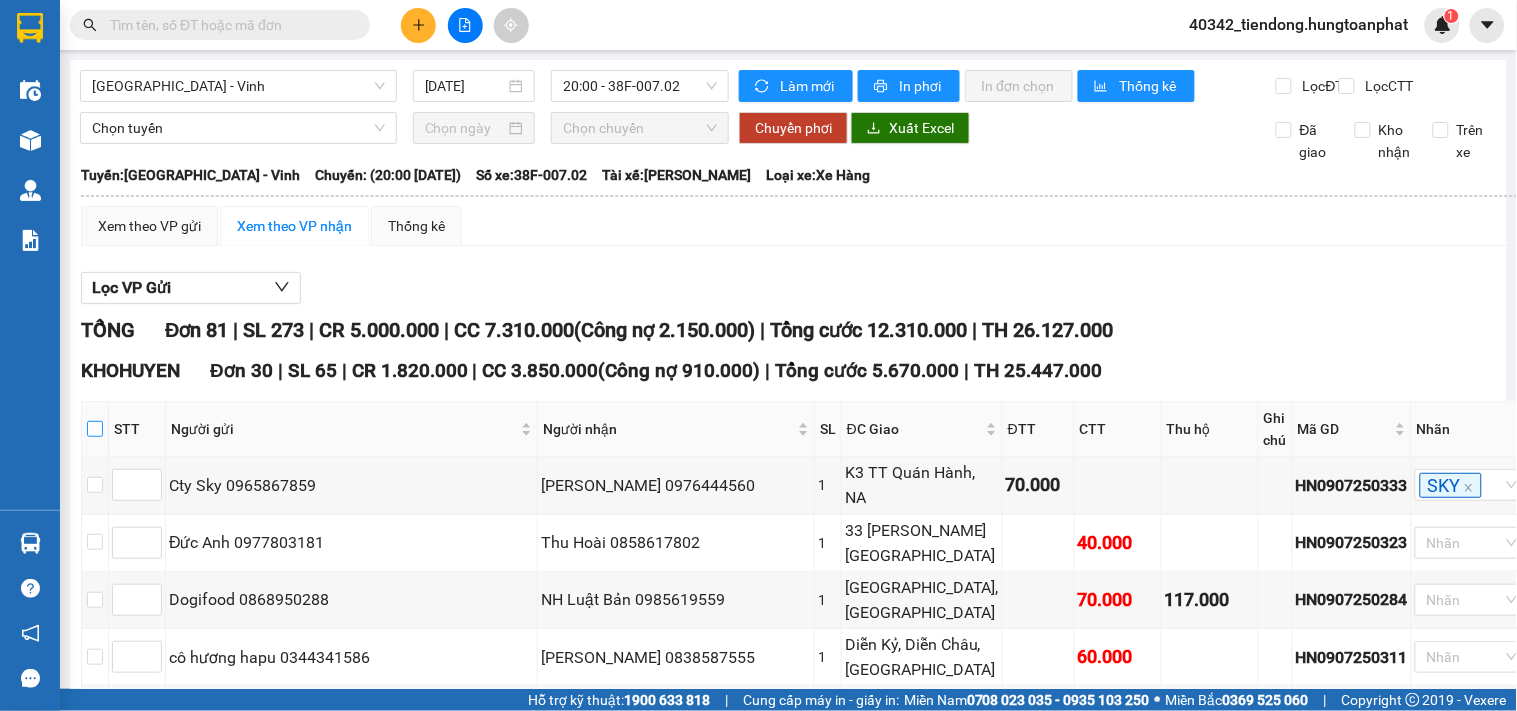 click at bounding box center [95, 429] 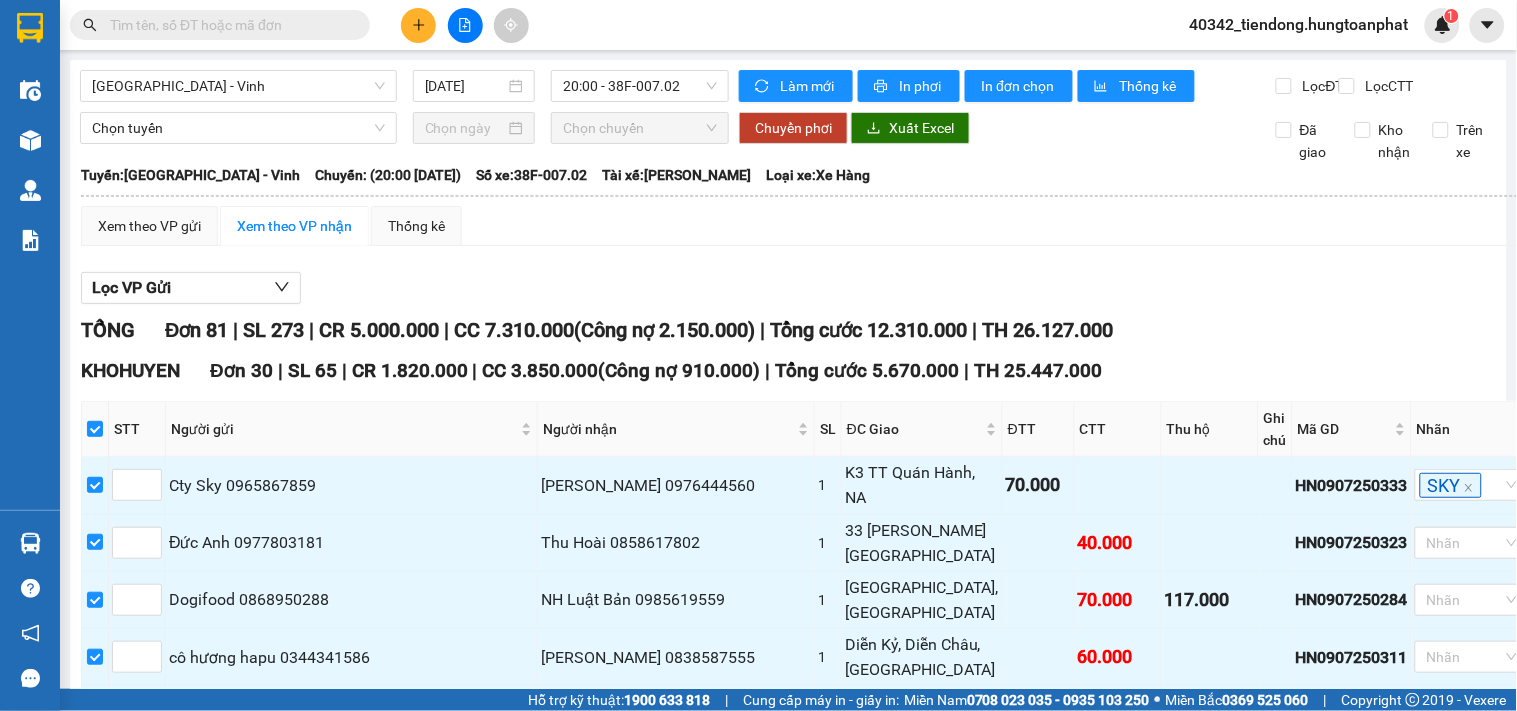 checkbox on "true" 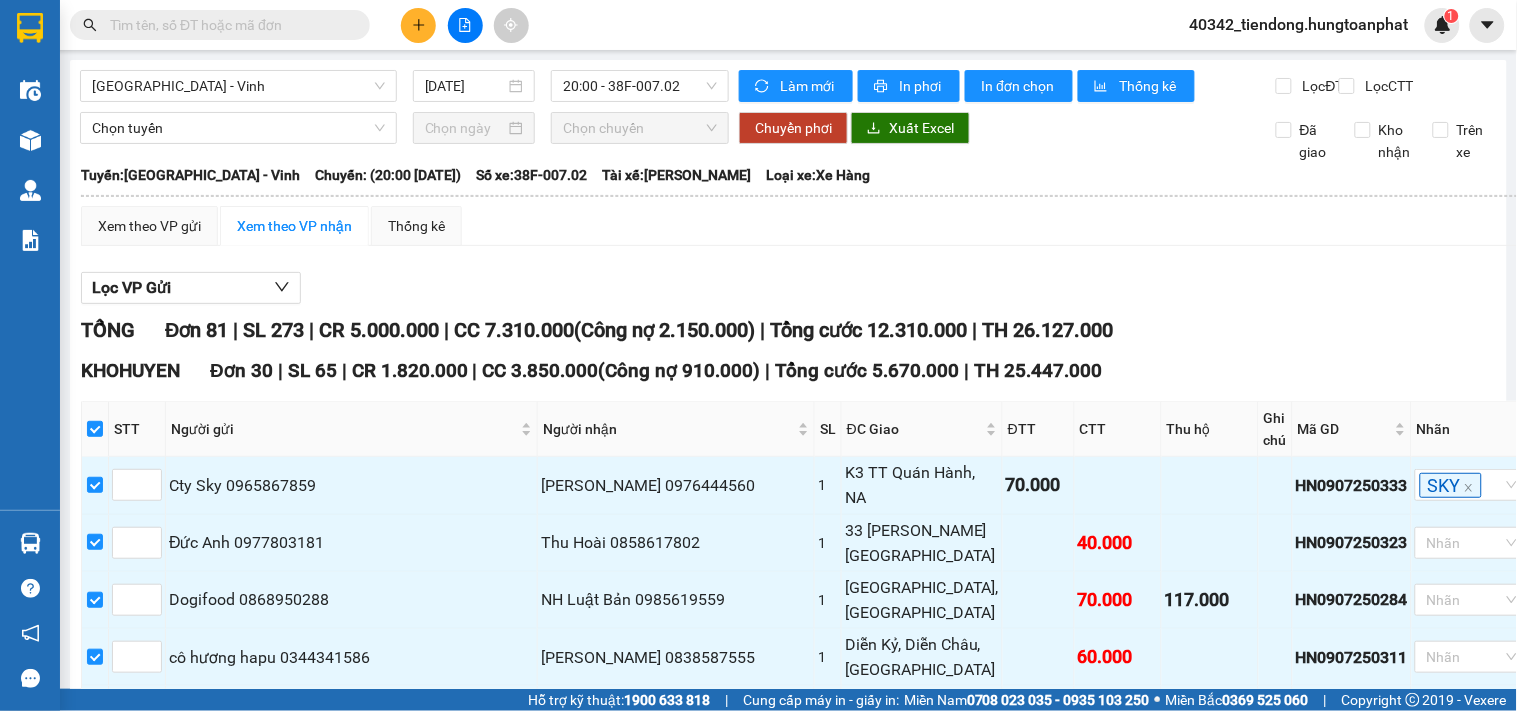 click on "Hà Nội - Vinh 09/07/2025 20:00     - 38F-007.02  Làm mới In phơi In đơn chọn Thống kê Lọc  ĐTT Lọc  CTT Chọn tuyến Chọn chuyến Chuyển phơi Xuất Excel Đã giao Kho nhận Trên xe Hưng Toàn Phát   115 Hà Huy Tập, thị trấn Cẩm xuyên, Hà Tĩnh 06:36 - 10/07/2025 Tuyến:  Hà Nội - Vinh Chuyến:   (20:00 - 09/07/2025) Tài xế:  NGUYỄN CHÍ THANH   Số xe:  38F-007.02 Loại xe:  Xe Hàng Tuyến:  Hà Nội - Vinh Chuyến:   (20:00 - 09/07/2025) Số xe:  38F-007.02 Tài xế:  NGUYỄN CHÍ THANH Loại xe:  Xe Hàng Xem theo VP gửi Xem theo VP nhận Thống kê Lọc VP Gửi TỔNG Đơn   81 | SL   273 | CR   5.000.000 | CC   7.310.000  ( Công nợ   2.150.000 ) | Tổng cước   12.310.000 | TH   26.127.000 KHOHUYEN Đơn   30 | SL   65 | CR   1.820.000 | CC   3.850.000  ( Công nợ   910.000 ) | Tổng cước   5.670.000 | TH   25.447.000 STT Người gửi Người nhận SL ĐC Giao ĐTT CTT Thu hộ Ghi chú Mã GD Nhãn Ký nhận" at bounding box center (758, 344) 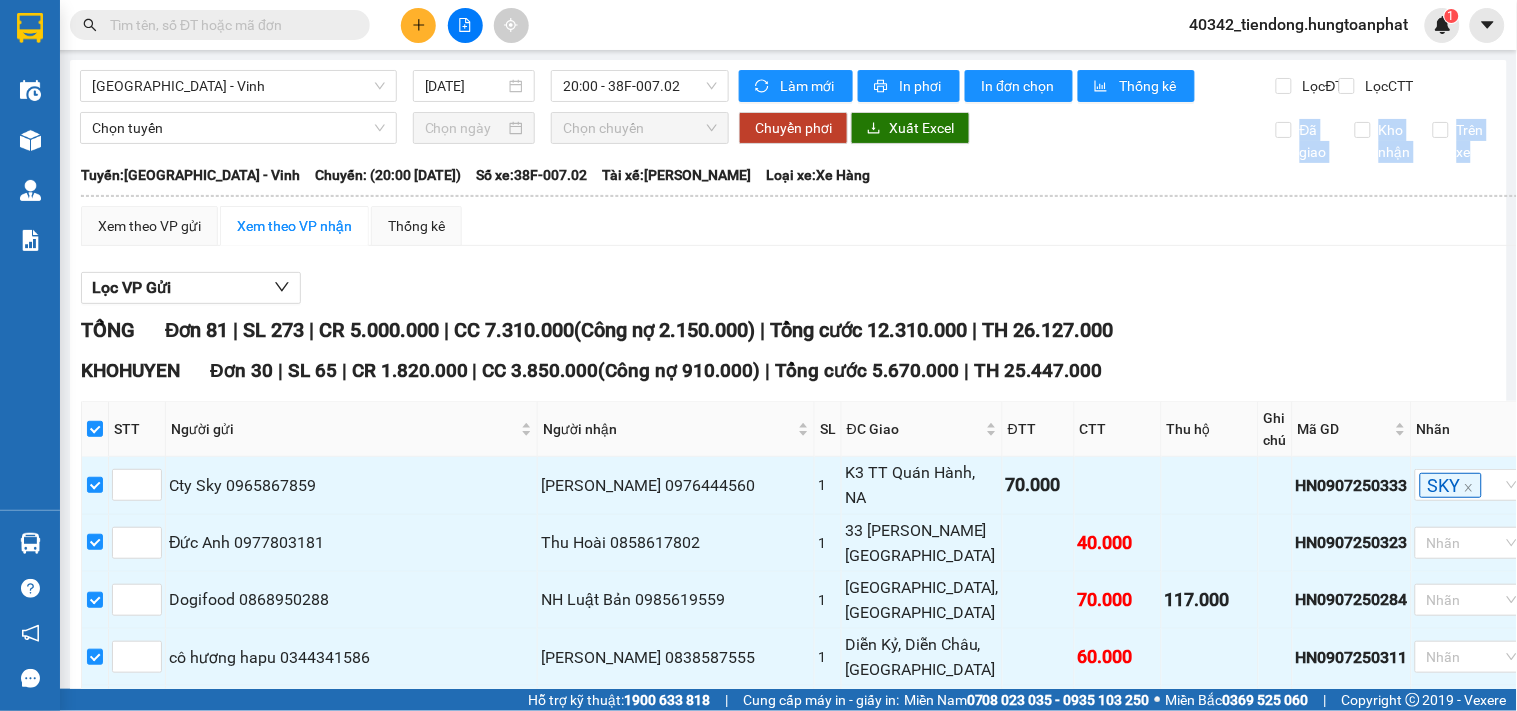 drag, startPoint x: 1491, startPoint y: 77, endPoint x: 1452, endPoint y: 420, distance: 345.21008 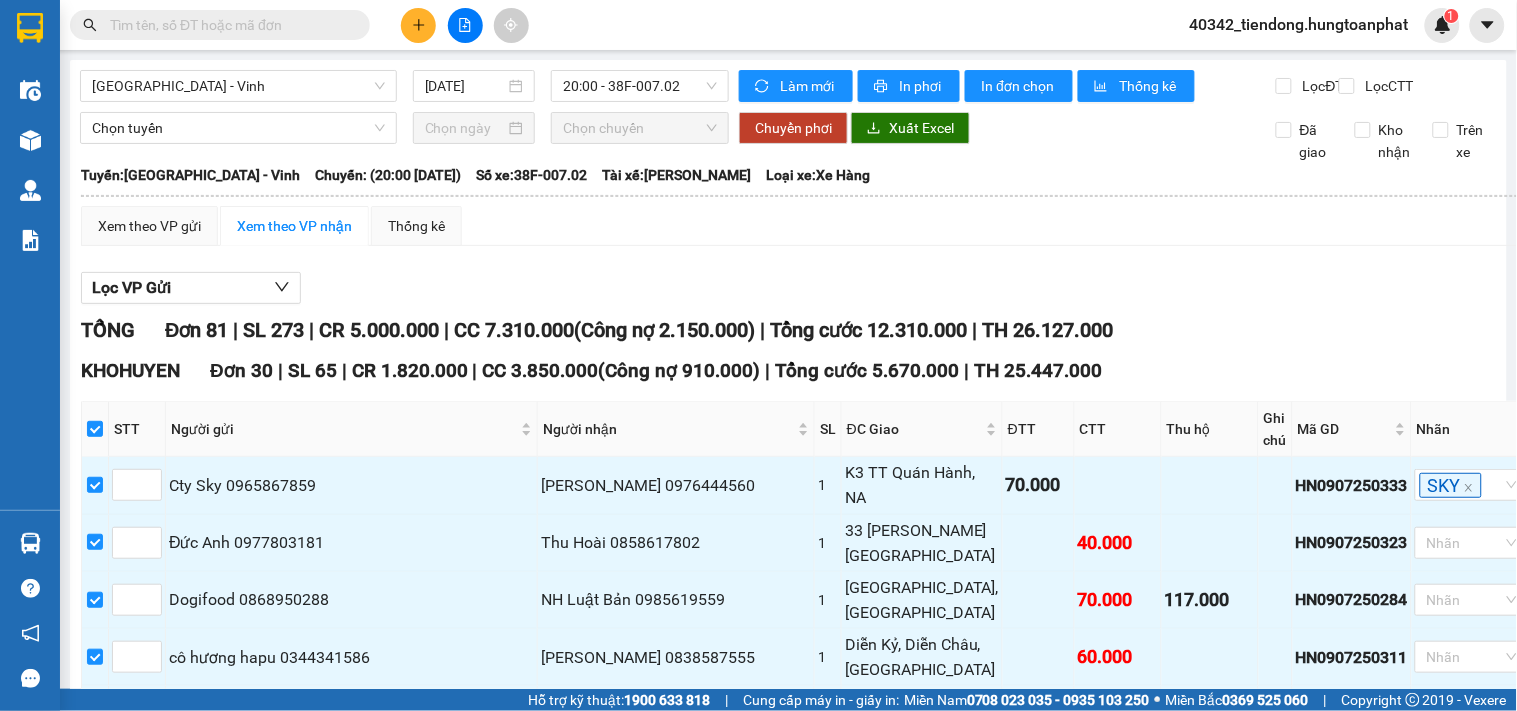 click on "Hà Nội - Vinh 09/07/2025 20:00     - 38F-007.02  Làm mới In phơi In đơn chọn Thống kê Lọc  ĐTT Lọc  CTT Chọn tuyến Chọn chuyến Chuyển phơi Xuất Excel Đã giao Kho nhận Trên xe Hưng Toàn Phát   115 Hà Huy Tập, thị trấn Cẩm xuyên, Hà Tĩnh 06:36 - 10/07/2025 Tuyến:  Hà Nội - Vinh Chuyến:   (20:00 - 09/07/2025) Tài xế:  NGUYỄN CHÍ THANH   Số xe:  38F-007.02 Loại xe:  Xe Hàng Tuyến:  Hà Nội - Vinh Chuyến:   (20:00 - 09/07/2025) Số xe:  38F-007.02 Tài xế:  NGUYỄN CHÍ THANH Loại xe:  Xe Hàng Xem theo VP gửi Xem theo VP nhận Thống kê Lọc VP Gửi TỔNG Đơn   81 | SL   273 | CR   5.000.000 | CC   7.310.000  ( Công nợ   2.150.000 ) | Tổng cước   12.310.000 | TH   26.127.000 KHOHUYEN Đơn   30 | SL   65 | CR   1.820.000 | CC   3.850.000  ( Công nợ   910.000 ) | Tổng cước   5.670.000 | TH   25.447.000 STT Người gửi Người nhận SL ĐC Giao ĐTT CTT Thu hộ Ghi chú Mã GD Nhãn Ký nhận" at bounding box center [758, 344] 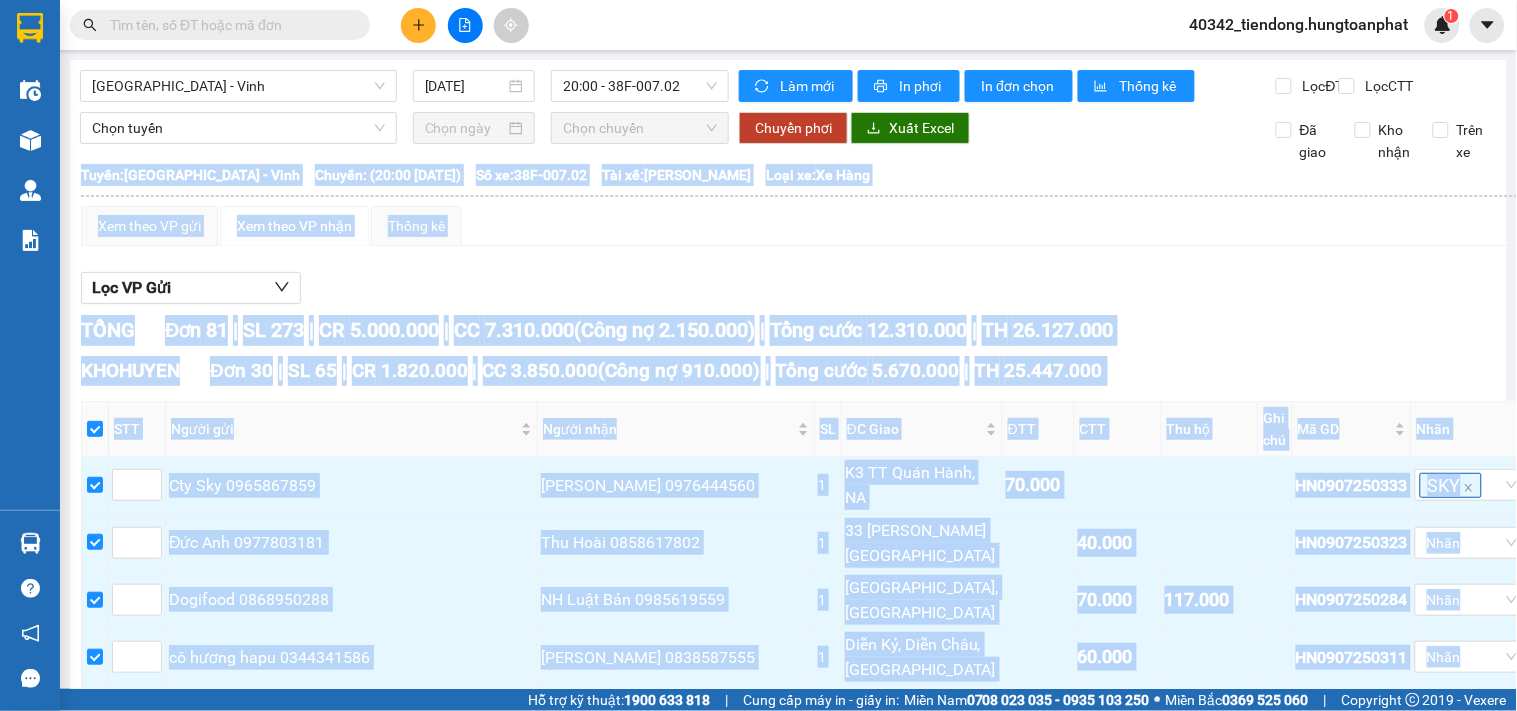 click on "Hà Nội - Vinh 09/07/2025 20:00     - 38F-007.02  Làm mới In phơi In đơn chọn Thống kê Lọc  ĐTT Lọc  CTT Chọn tuyến Chọn chuyến Chuyển phơi Xuất Excel Đã giao Kho nhận Trên xe Hưng Toàn Phát   115 Hà Huy Tập, thị trấn Cẩm xuyên, Hà Tĩnh 06:36 - 10/07/2025 Tuyến:  Hà Nội - Vinh Chuyến:   (20:00 - 09/07/2025) Tài xế:  NGUYỄN CHÍ THANH   Số xe:  38F-007.02 Loại xe:  Xe Hàng Tuyến:  Hà Nội - Vinh Chuyến:   (20:00 - 09/07/2025) Số xe:  38F-007.02 Tài xế:  NGUYỄN CHÍ THANH Loại xe:  Xe Hàng Xem theo VP gửi Xem theo VP nhận Thống kê Lọc VP Gửi TỔNG Đơn   81 | SL   273 | CR   5.000.000 | CC   7.310.000  ( Công nợ   2.150.000 ) | Tổng cước   12.310.000 | TH   26.127.000 KHOHUYEN Đơn   30 | SL   65 | CR   1.820.000 | CC   3.850.000  ( Công nợ   910.000 ) | Tổng cước   5.670.000 | TH   25.447.000 STT Người gửi Người nhận SL ĐC Giao ĐTT CTT Thu hộ Ghi chú Mã GD Nhãn Ký nhận" at bounding box center [758, 344] 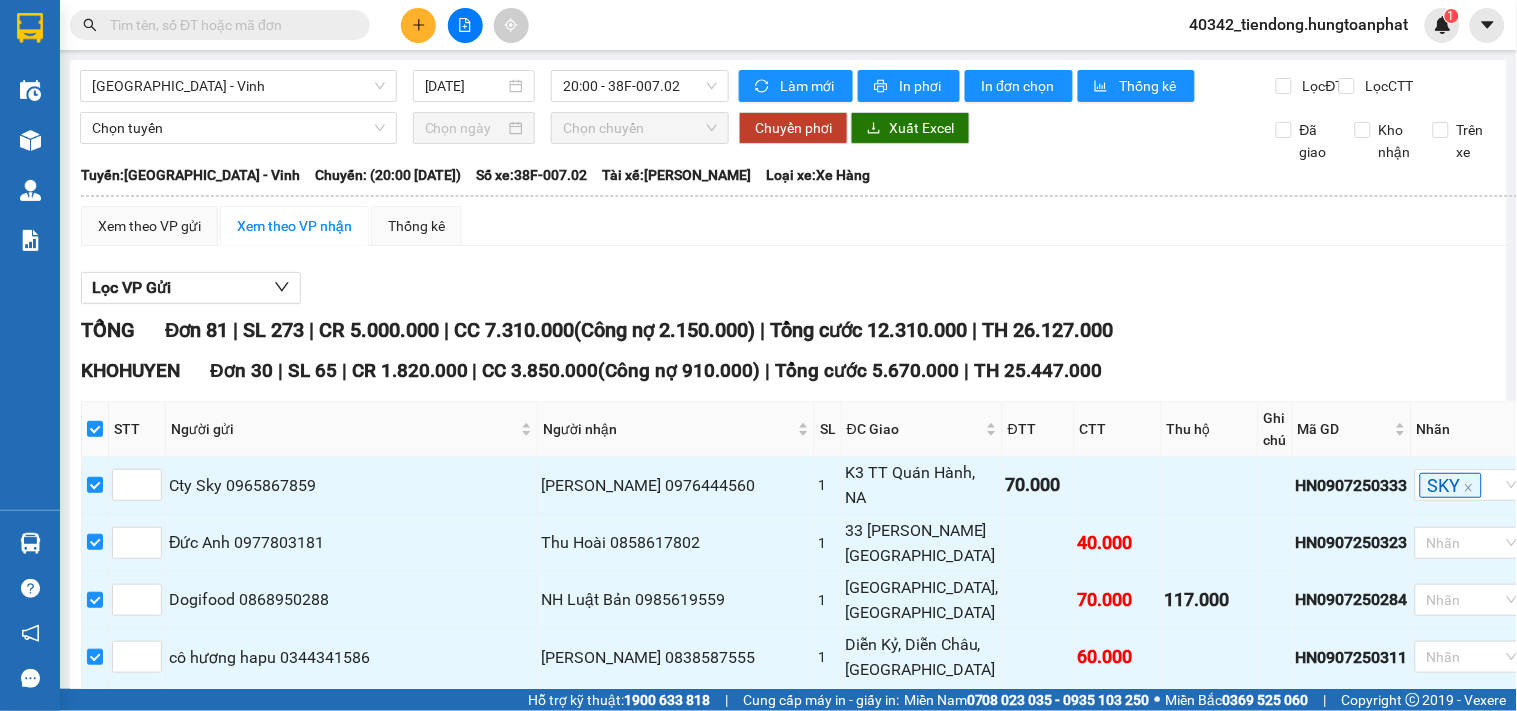 drag, startPoint x: 1491, startPoint y: 301, endPoint x: 1491, endPoint y: 354, distance: 53 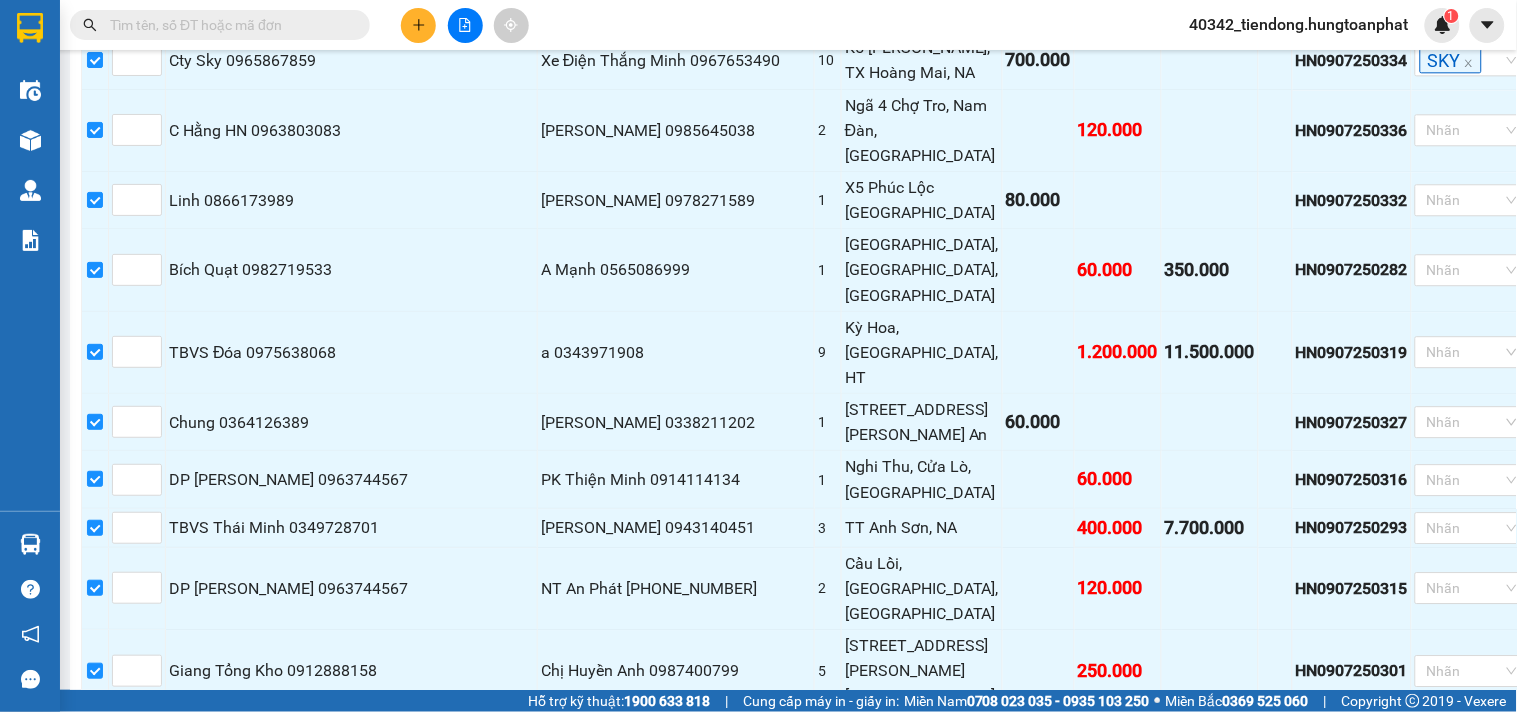 scroll, scrollTop: 1412, scrollLeft: 0, axis: vertical 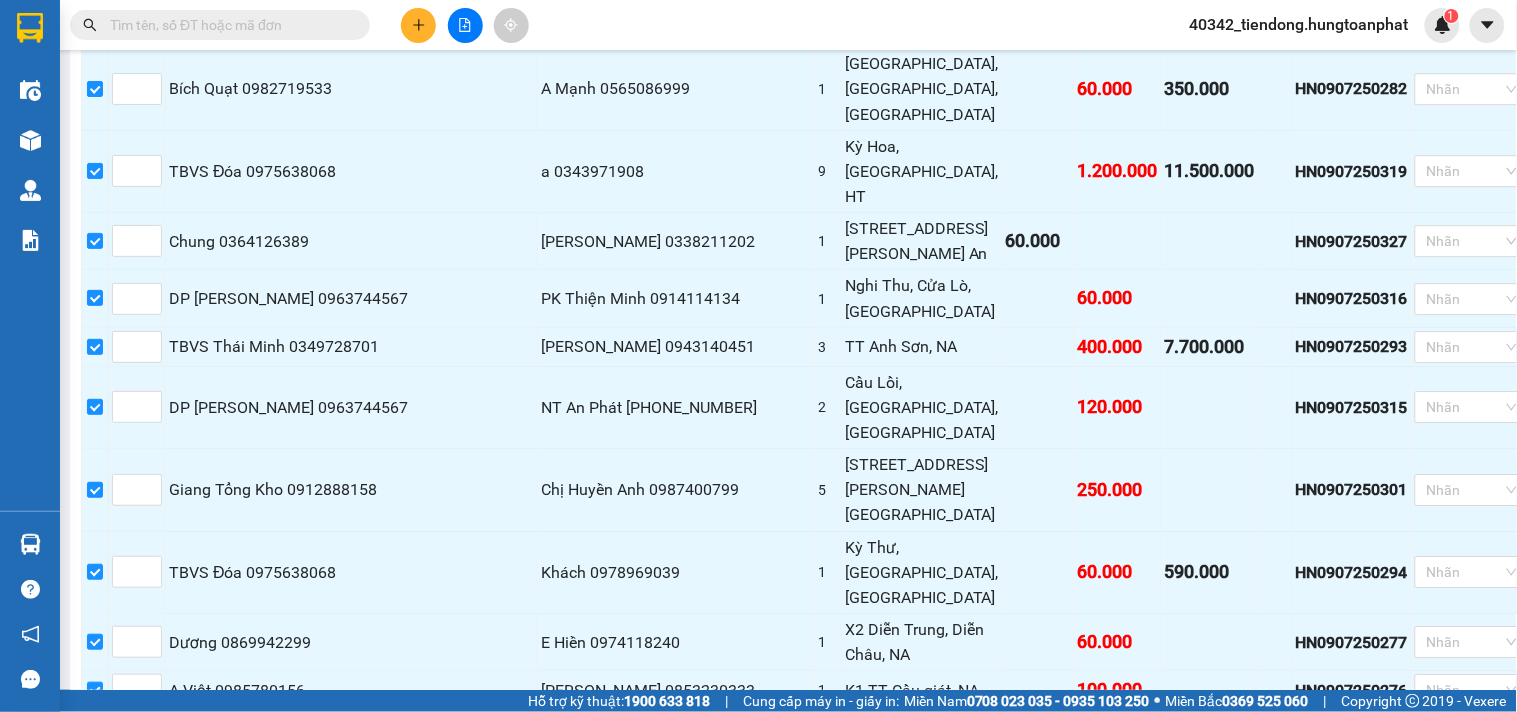 click on "Nhập kho nhận" at bounding box center (393, 1192) 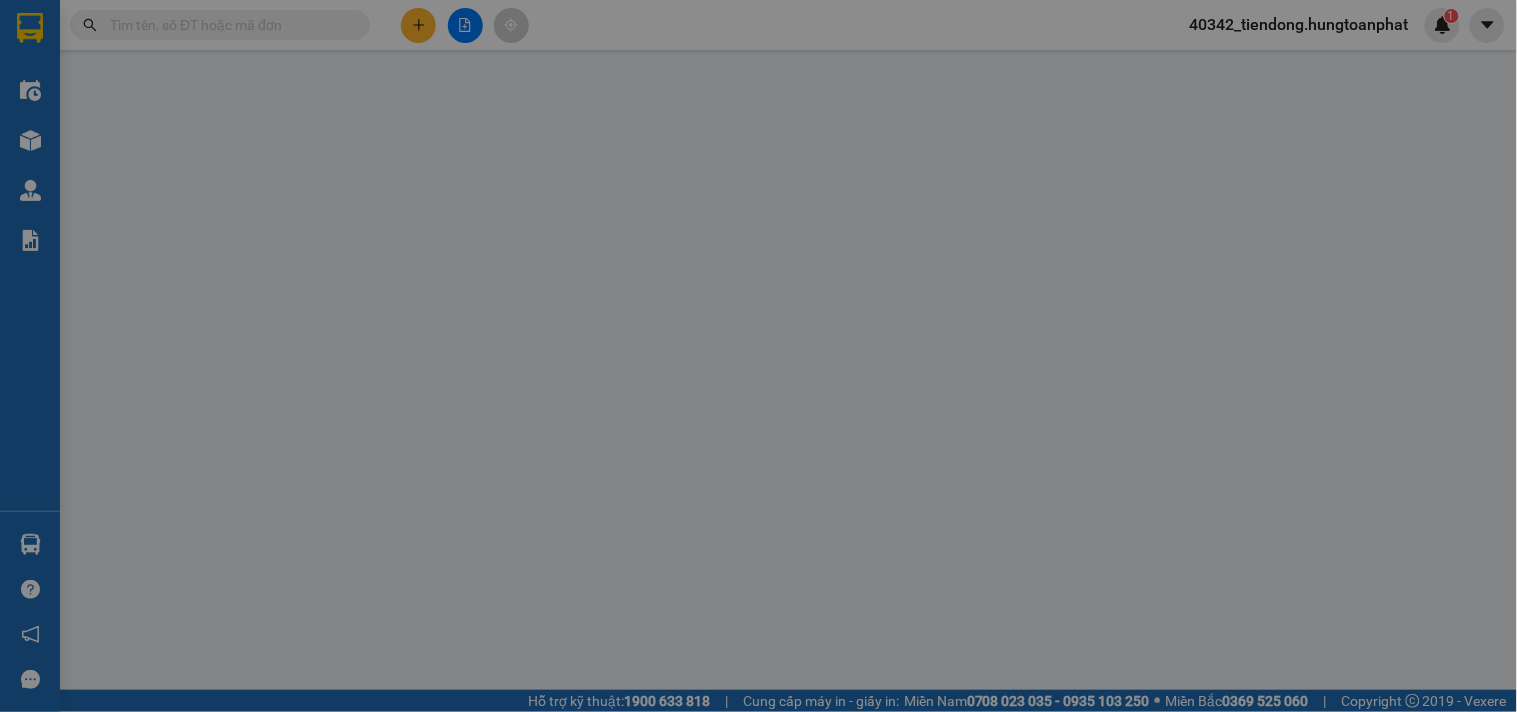 scroll, scrollTop: 0, scrollLeft: 0, axis: both 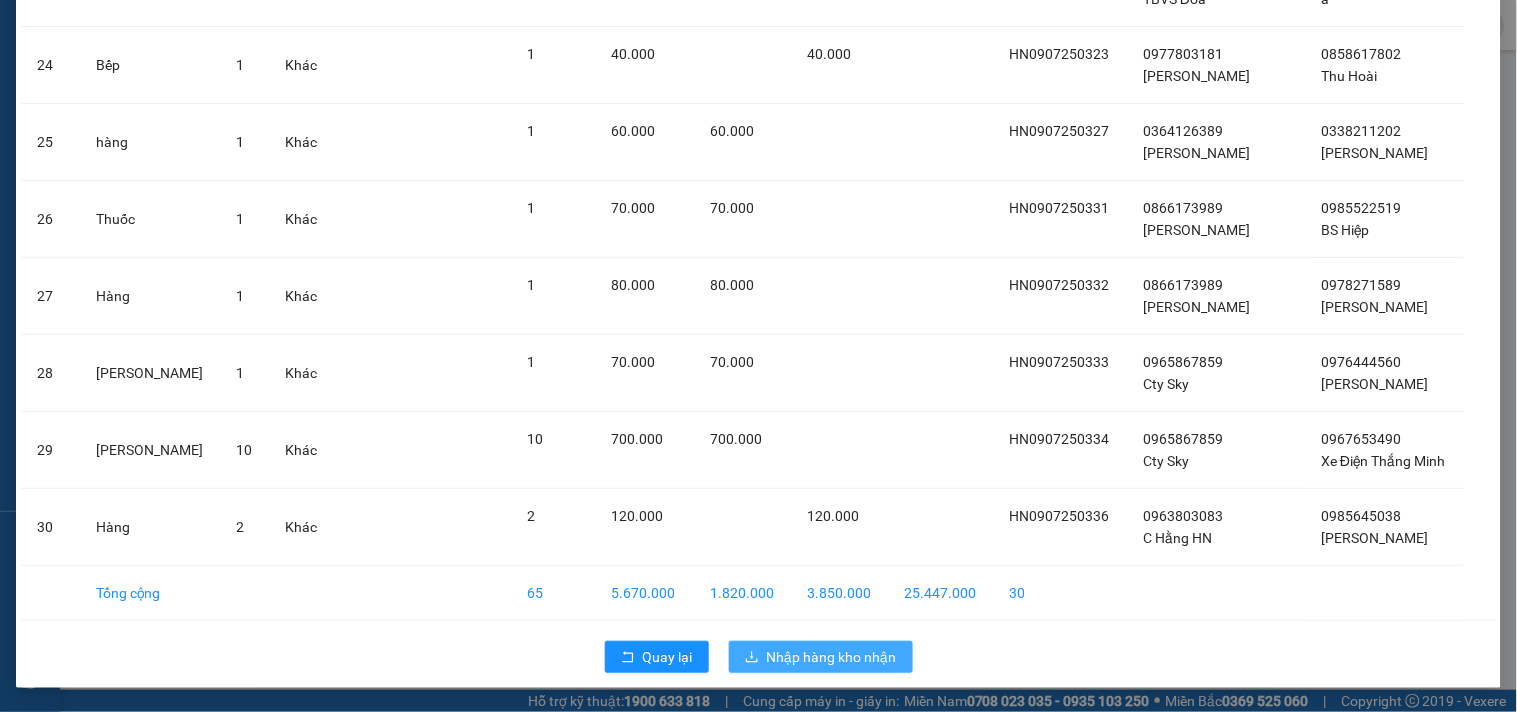 click on "Nhập hàng kho nhận" at bounding box center [832, 657] 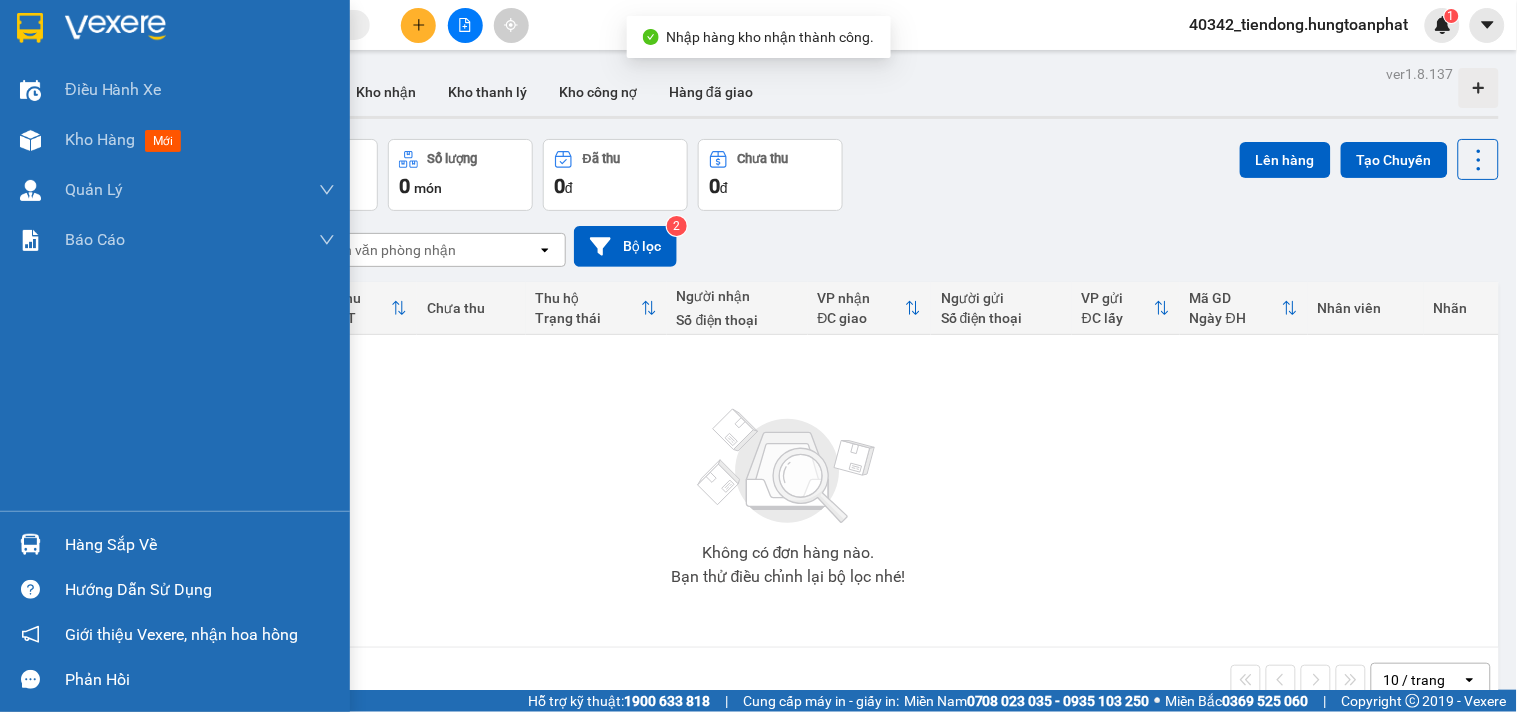 click at bounding box center [30, 544] 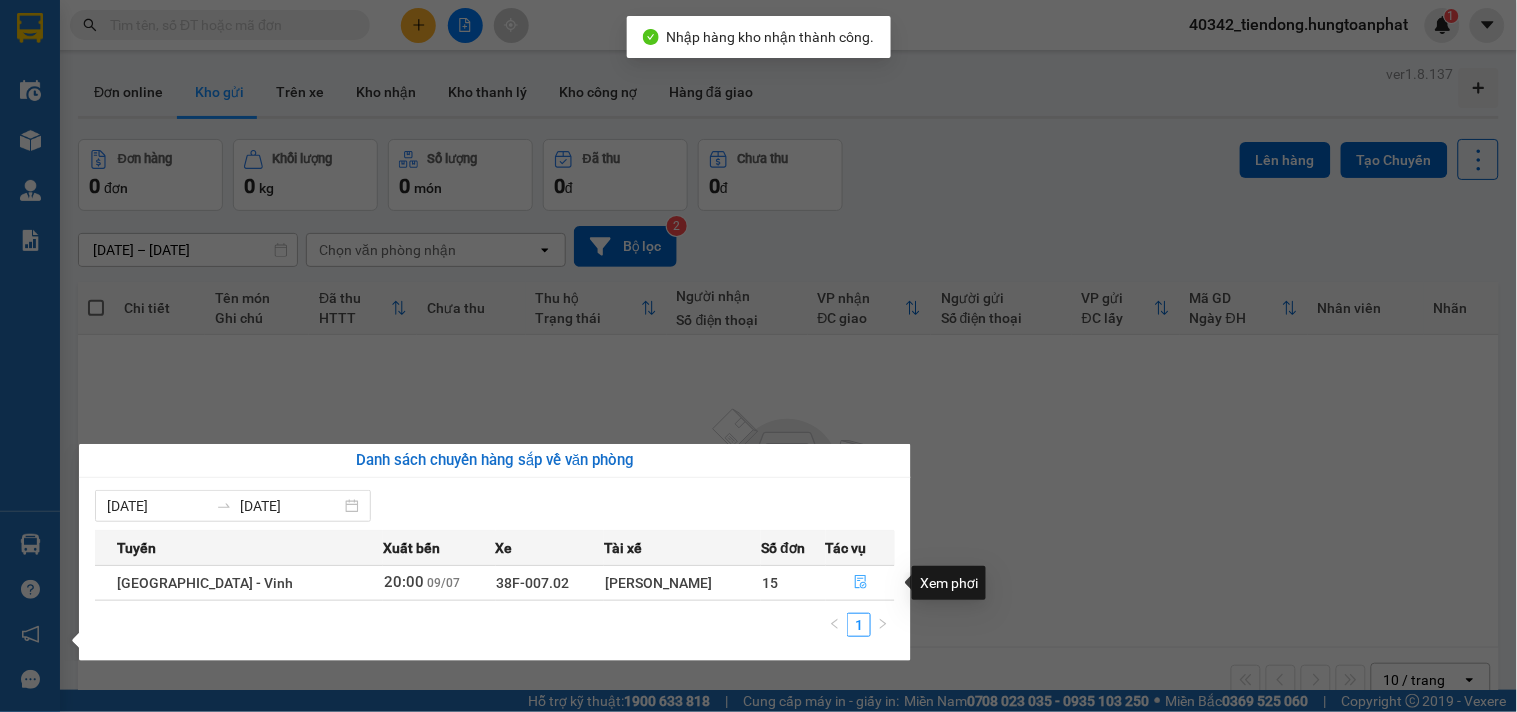 click 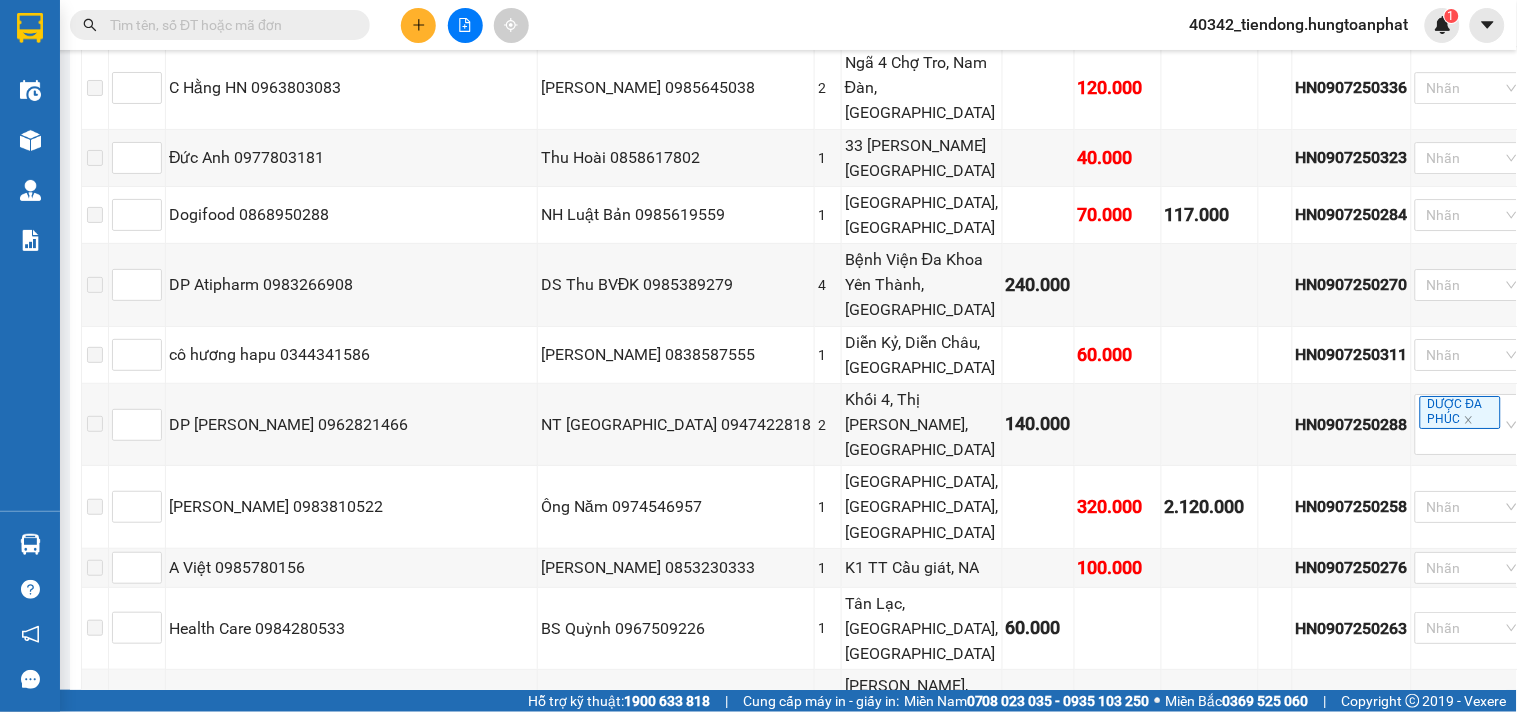 scroll, scrollTop: 1633, scrollLeft: 0, axis: vertical 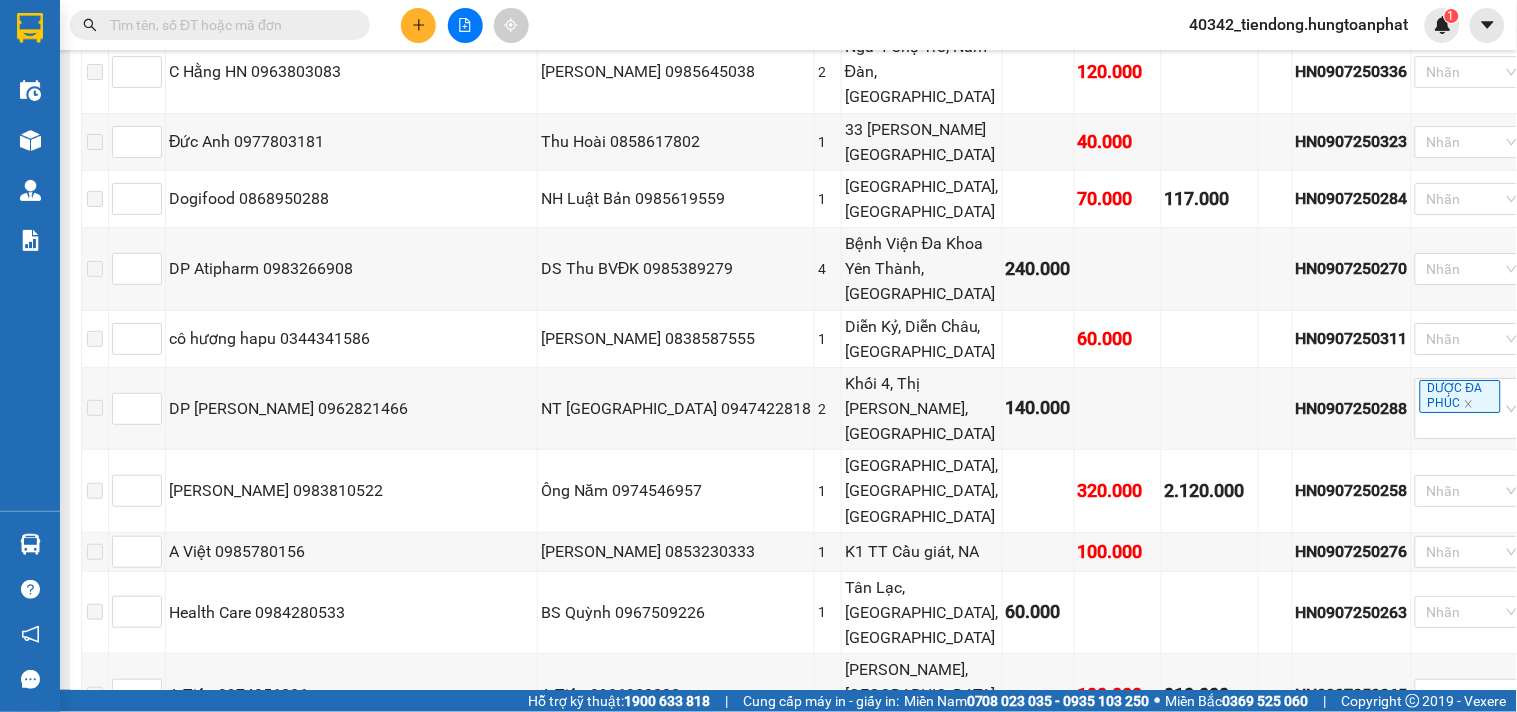 click at bounding box center [107, 1085] 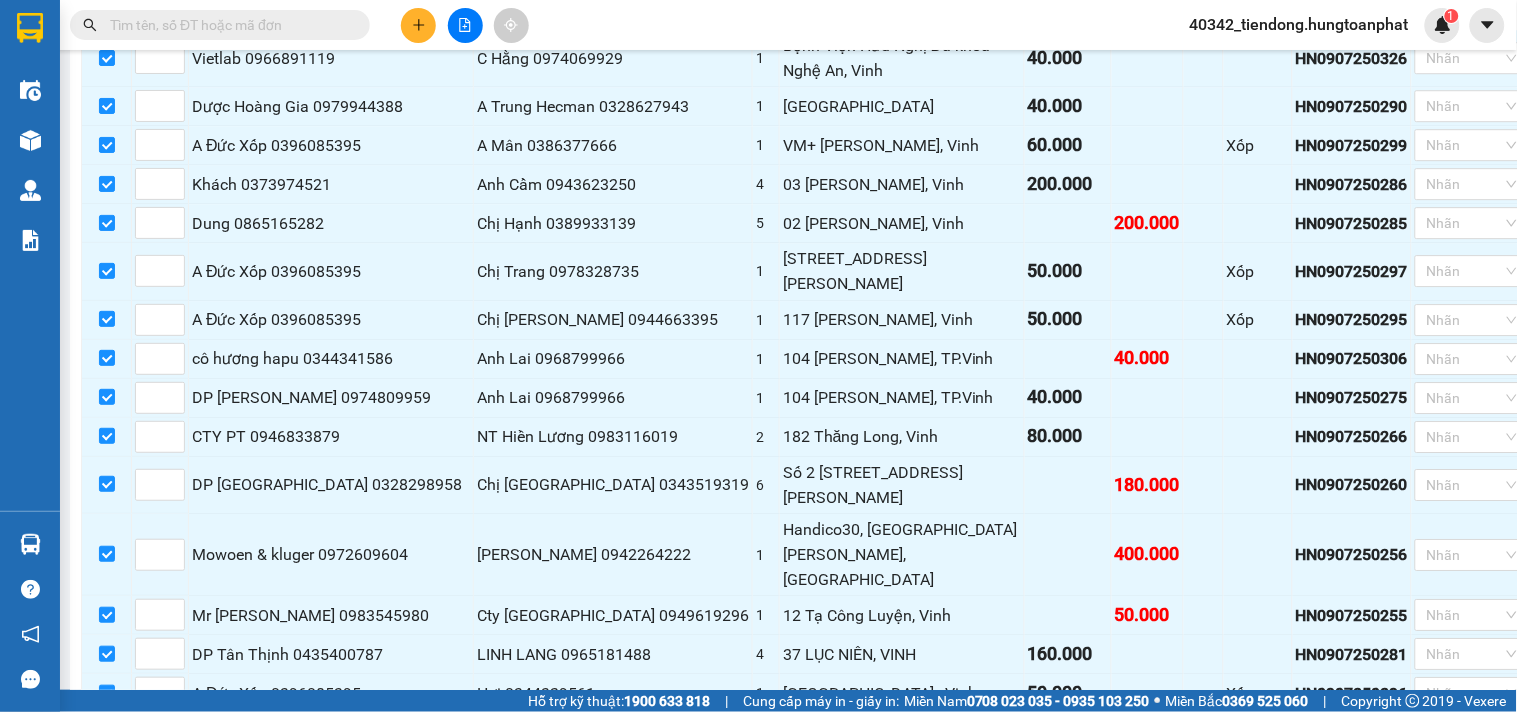 scroll, scrollTop: 3441, scrollLeft: 0, axis: vertical 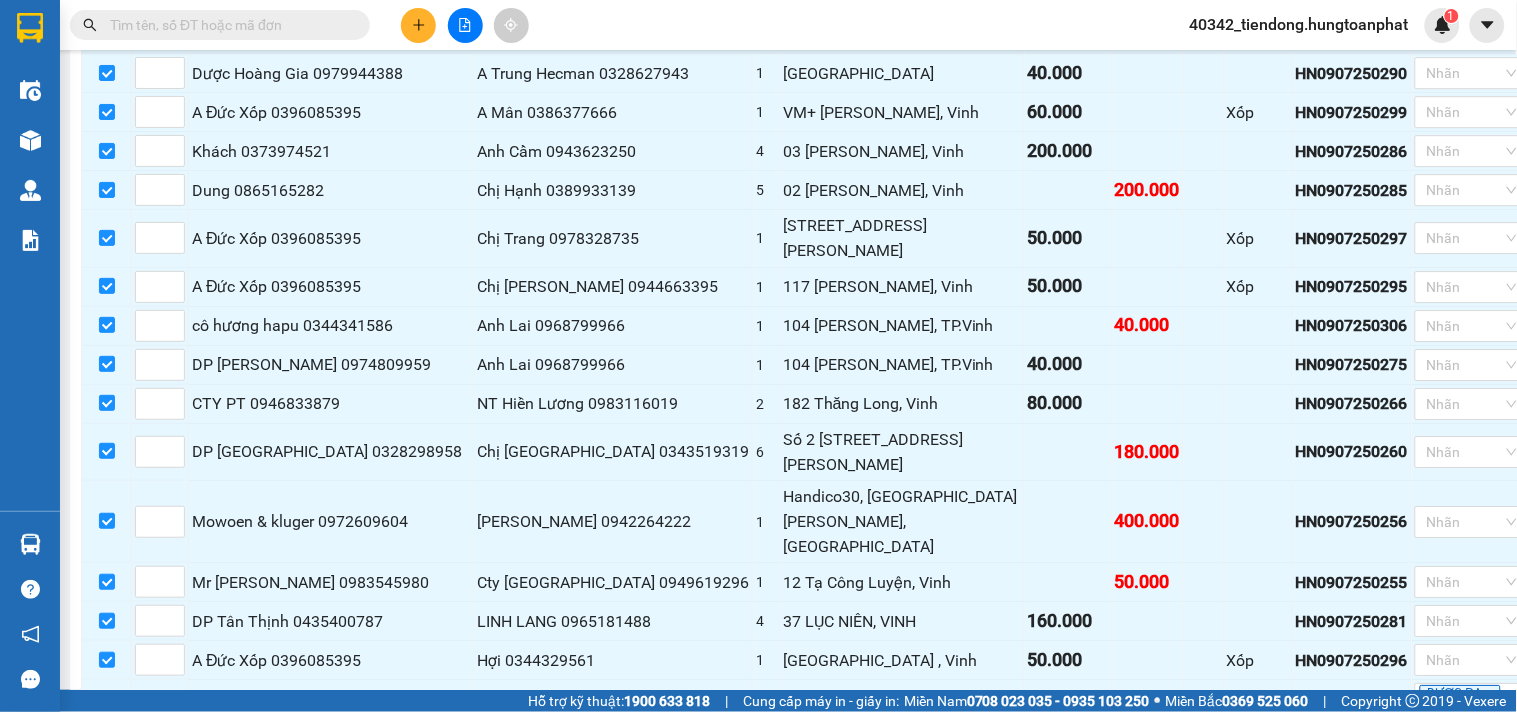 click on "Nhập kho nhận" at bounding box center (393, 1108) 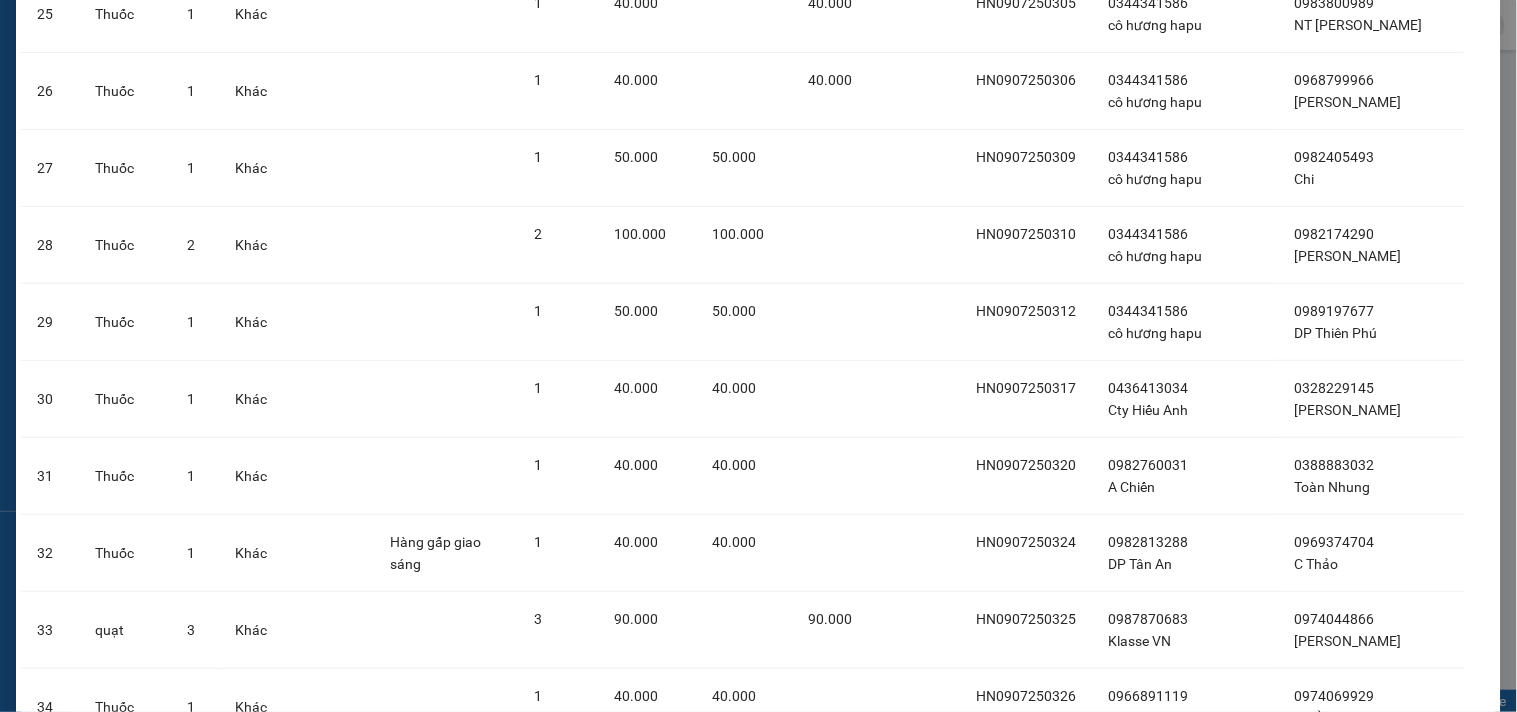scroll, scrollTop: 2375, scrollLeft: 0, axis: vertical 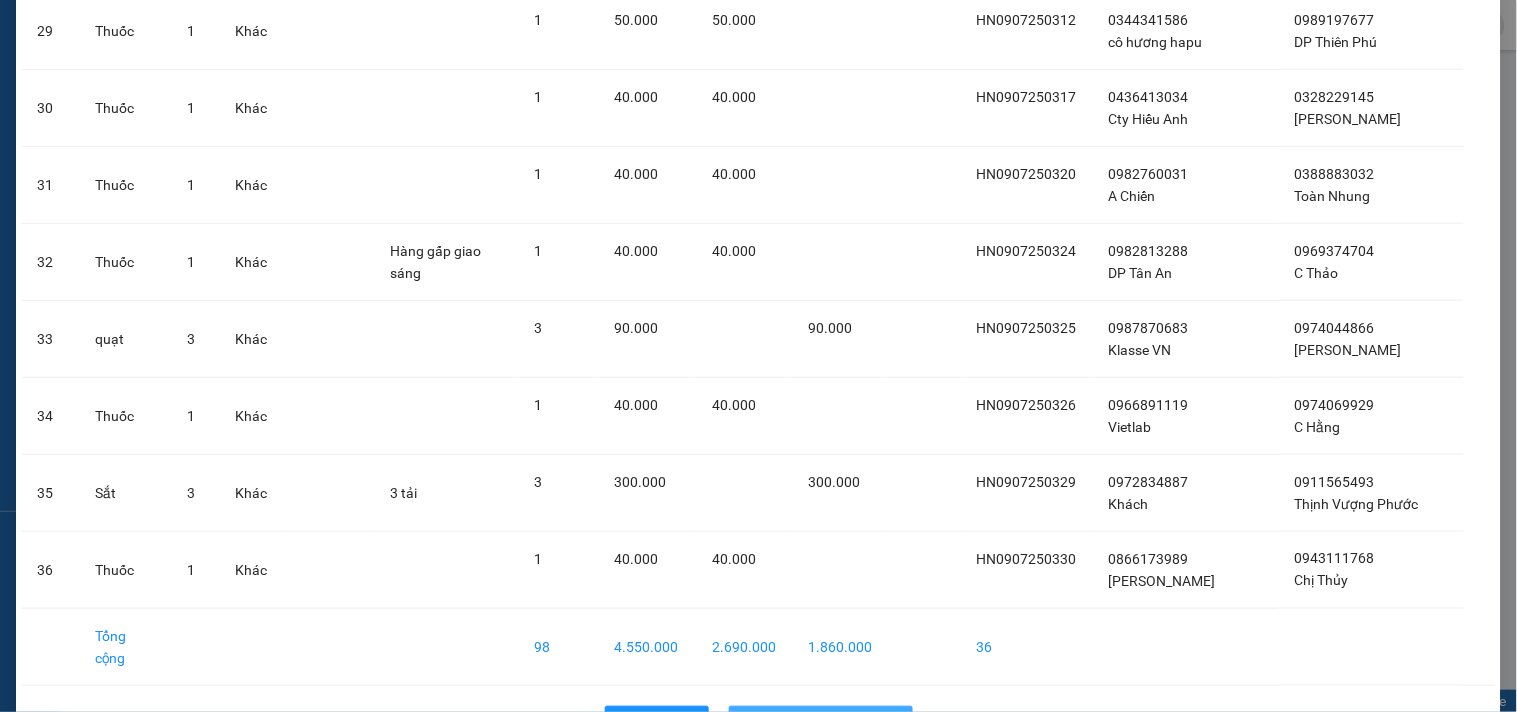 click on "Nhập hàng kho nhận" at bounding box center [832, 722] 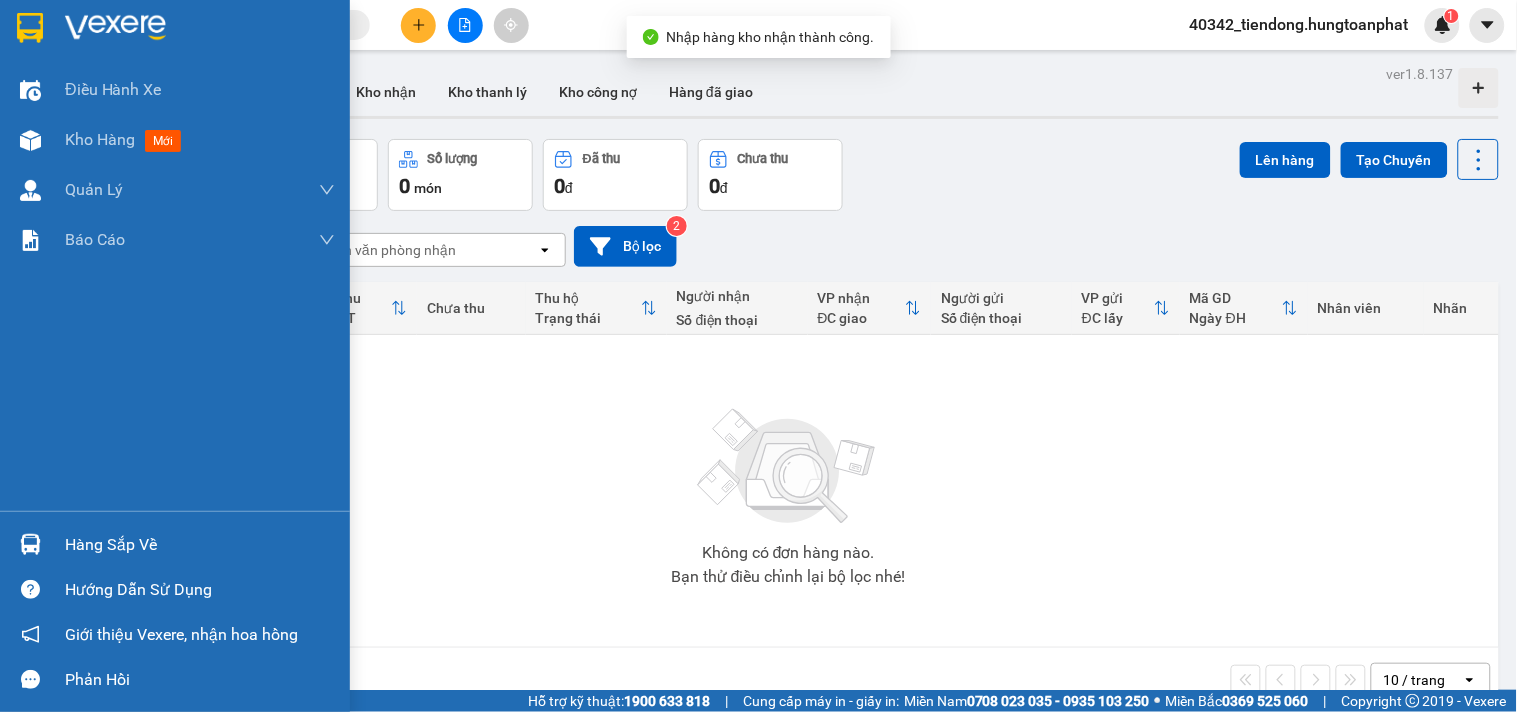 click at bounding box center [30, 544] 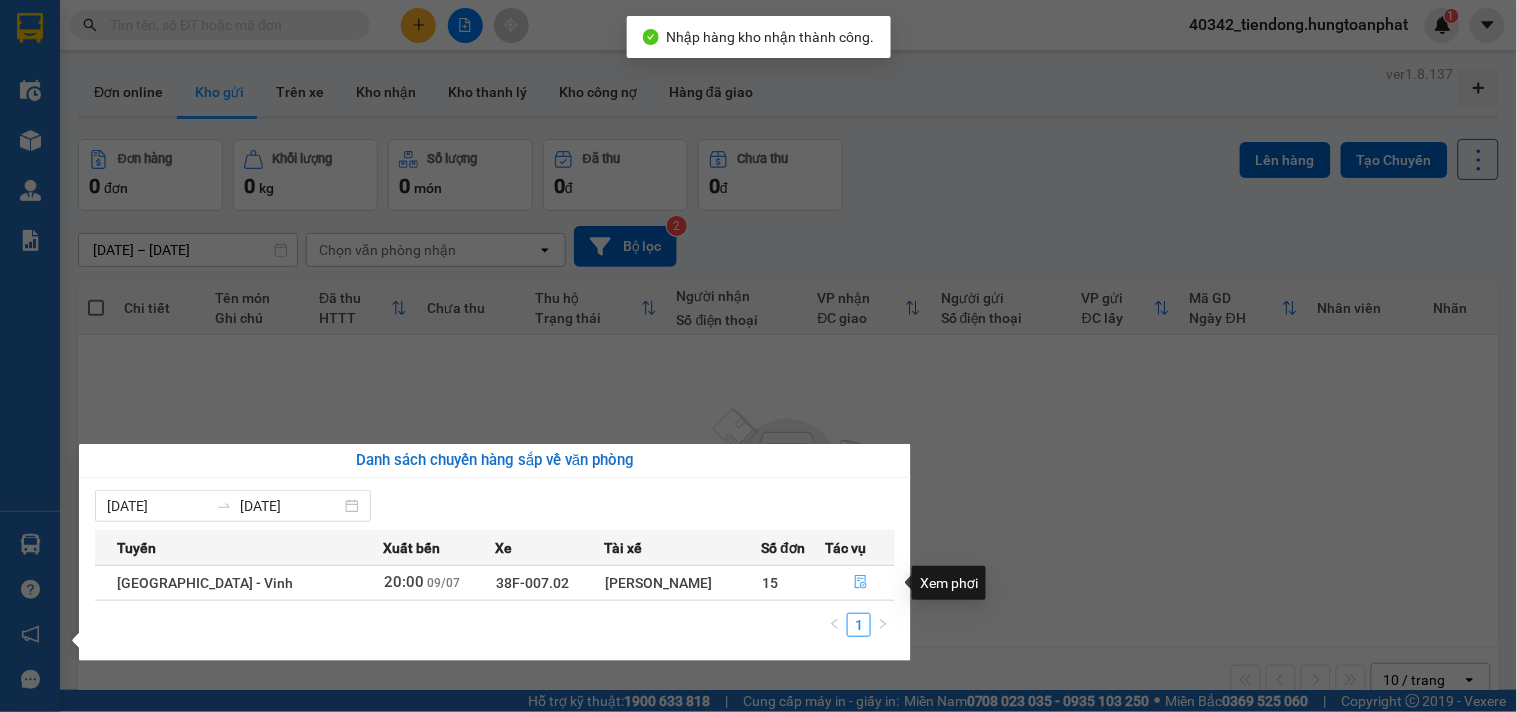 click at bounding box center (860, 583) 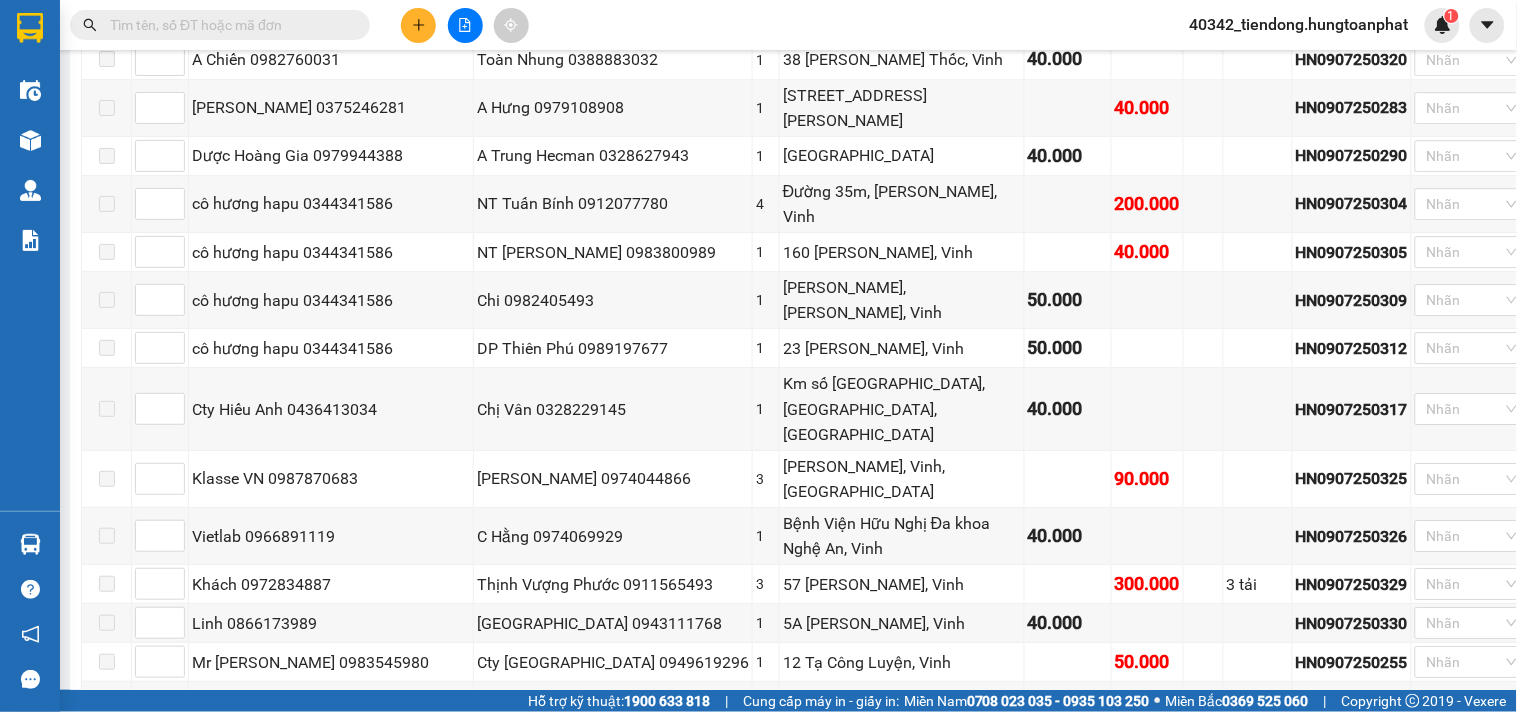 scroll, scrollTop: 3512, scrollLeft: 0, axis: vertical 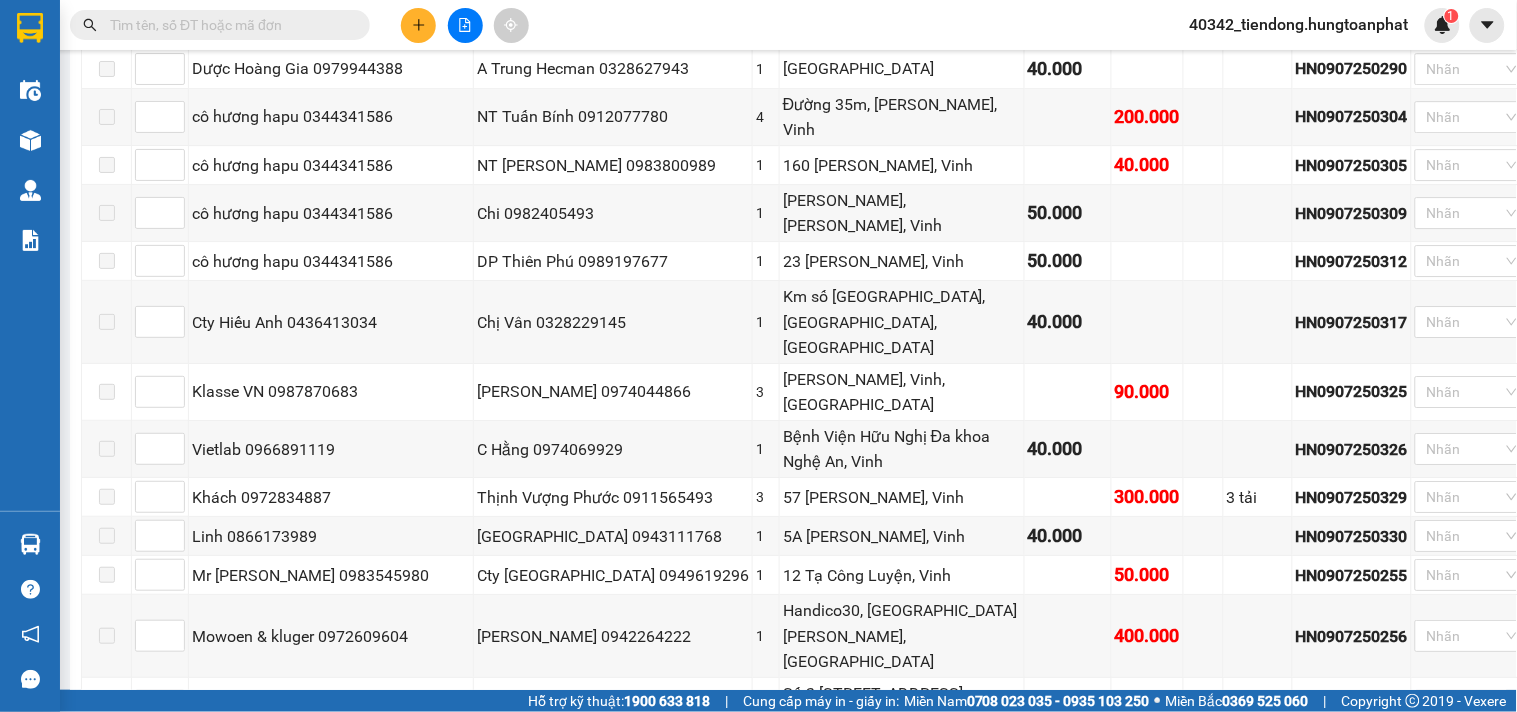 click at bounding box center [107, 1150] 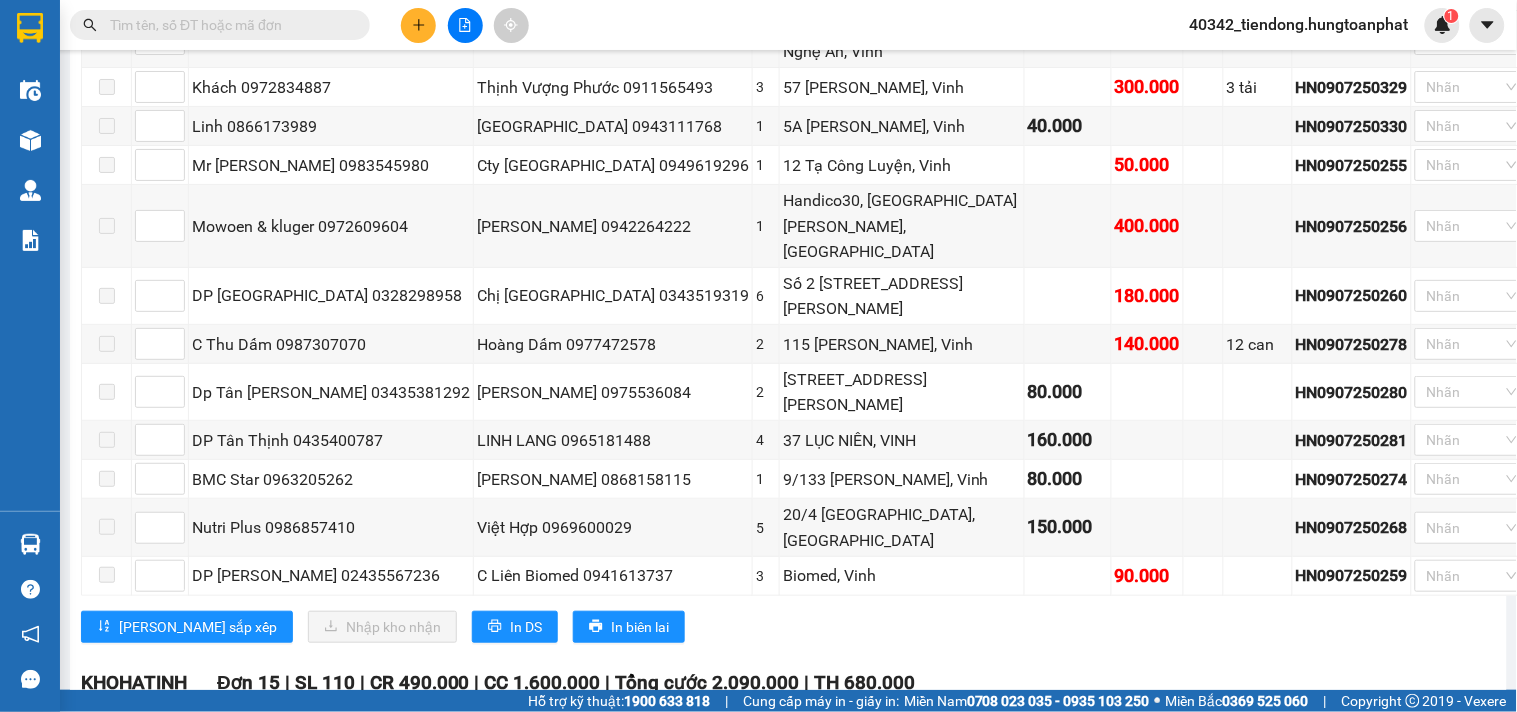 click on "Nhập kho nhận" at bounding box center [393, 1599] 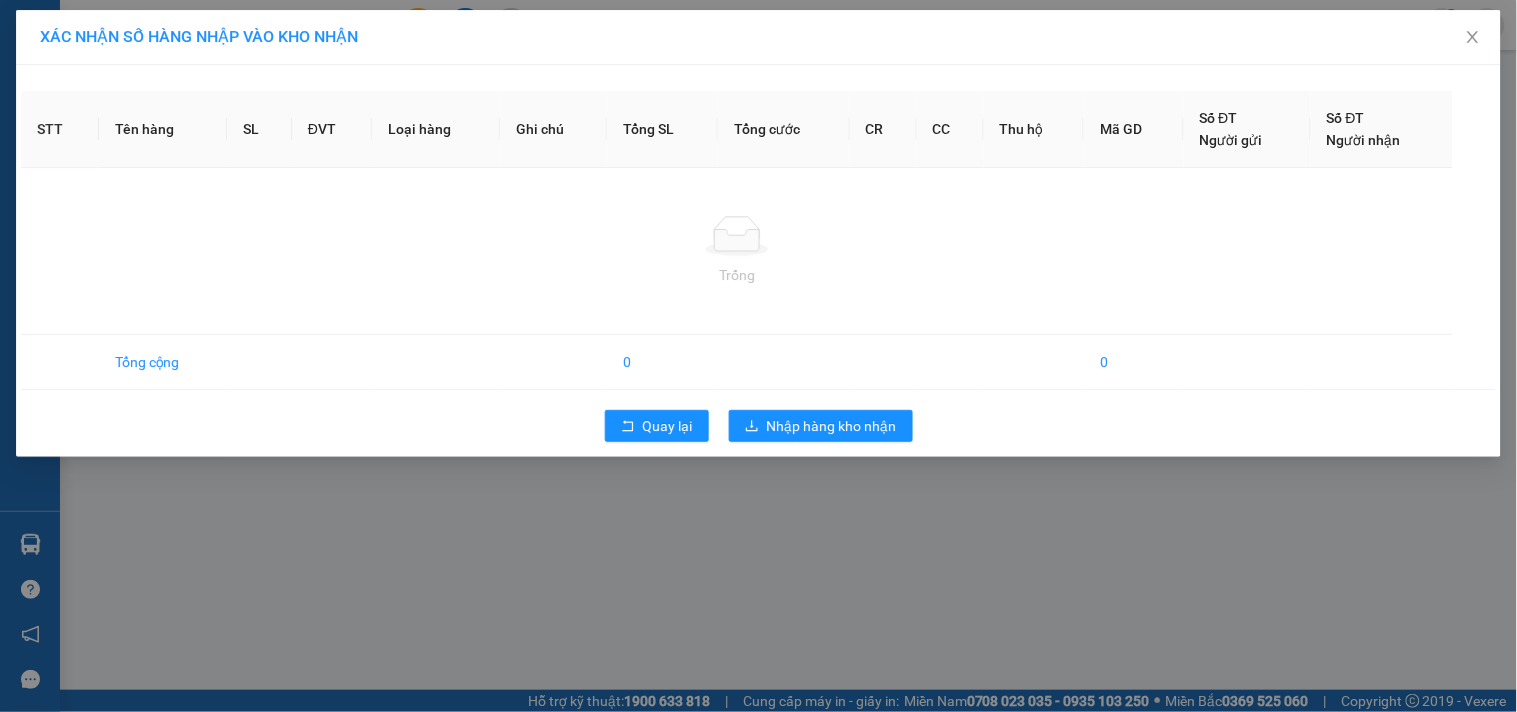 scroll, scrollTop: 0, scrollLeft: 0, axis: both 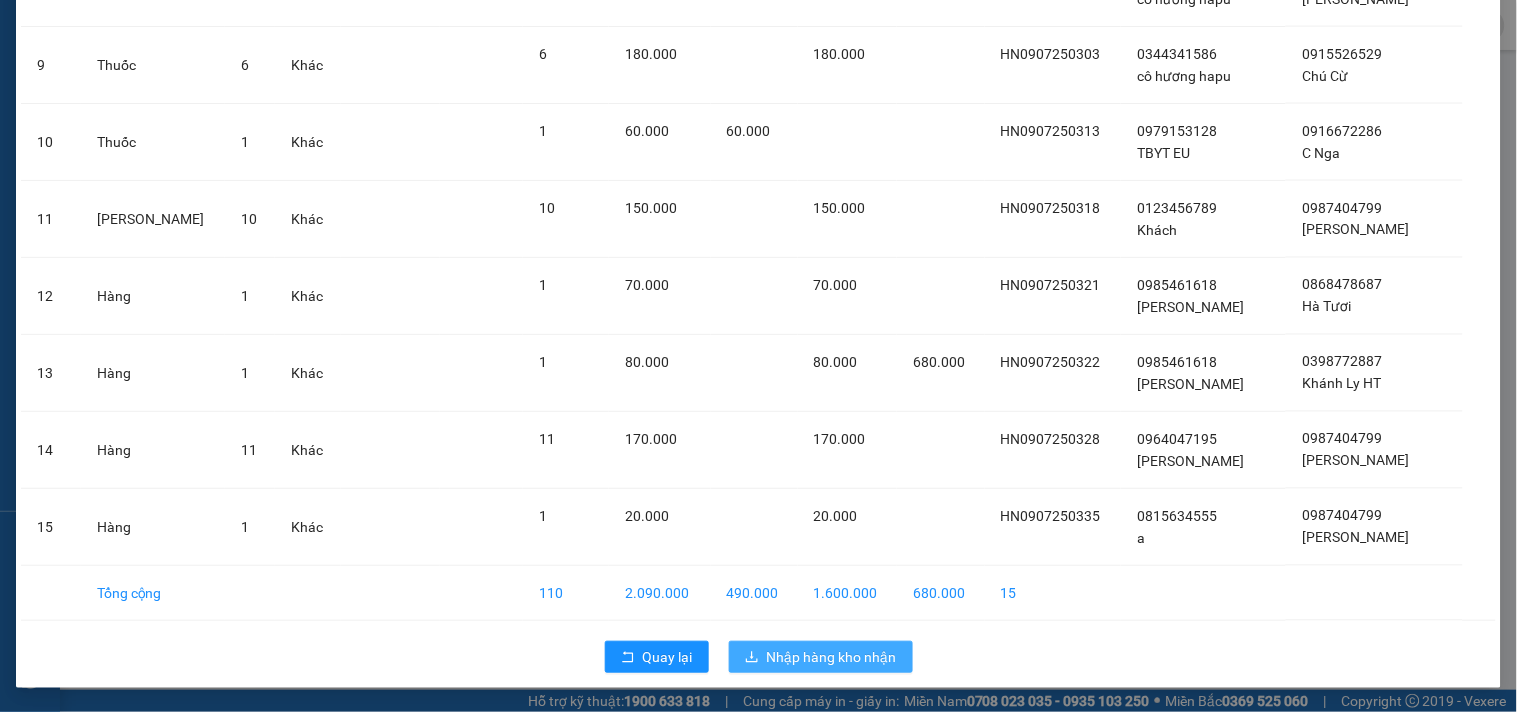 click on "Nhập hàng kho nhận" at bounding box center [832, 657] 